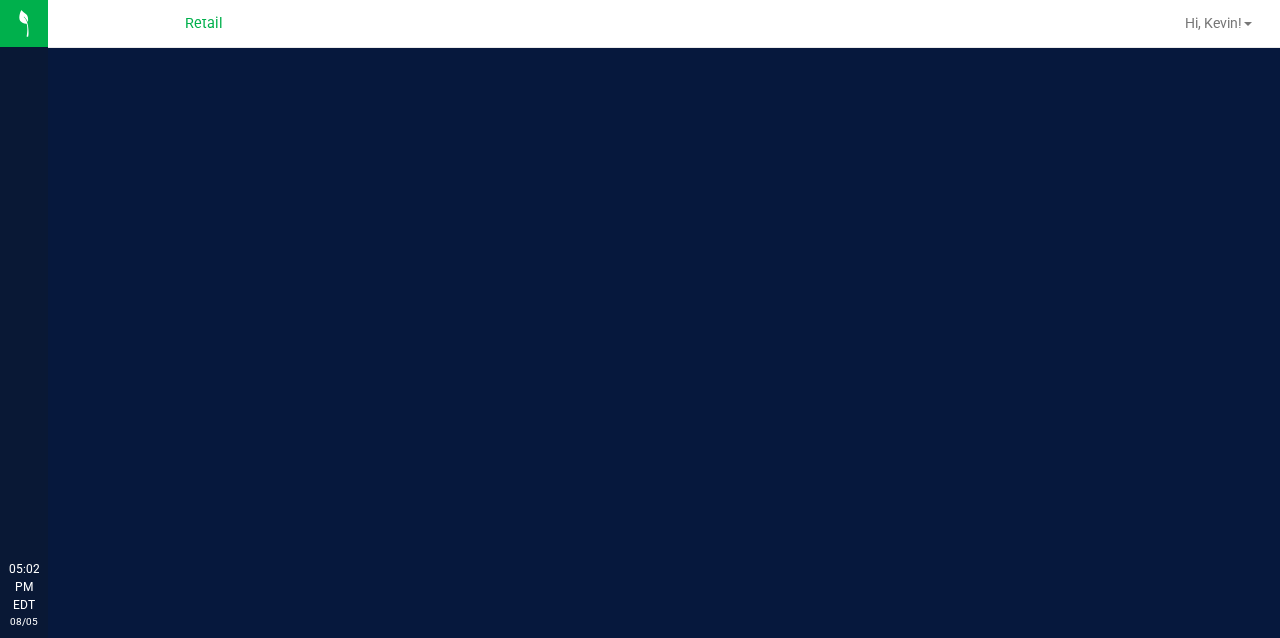 scroll, scrollTop: 0, scrollLeft: 0, axis: both 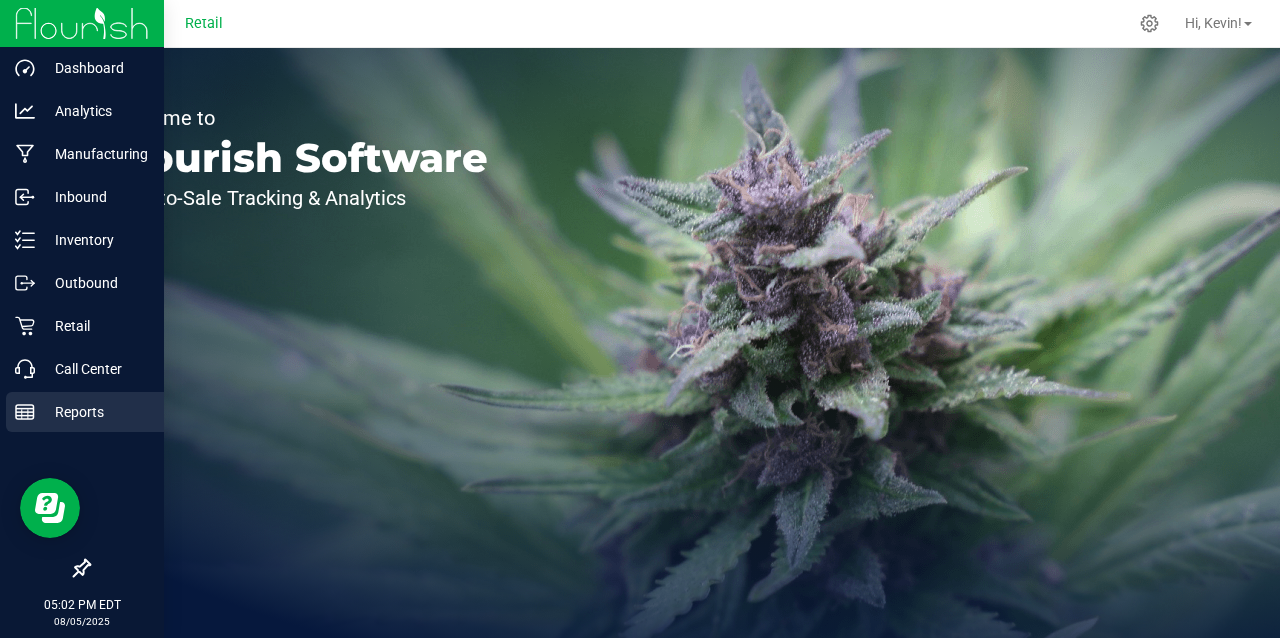 click 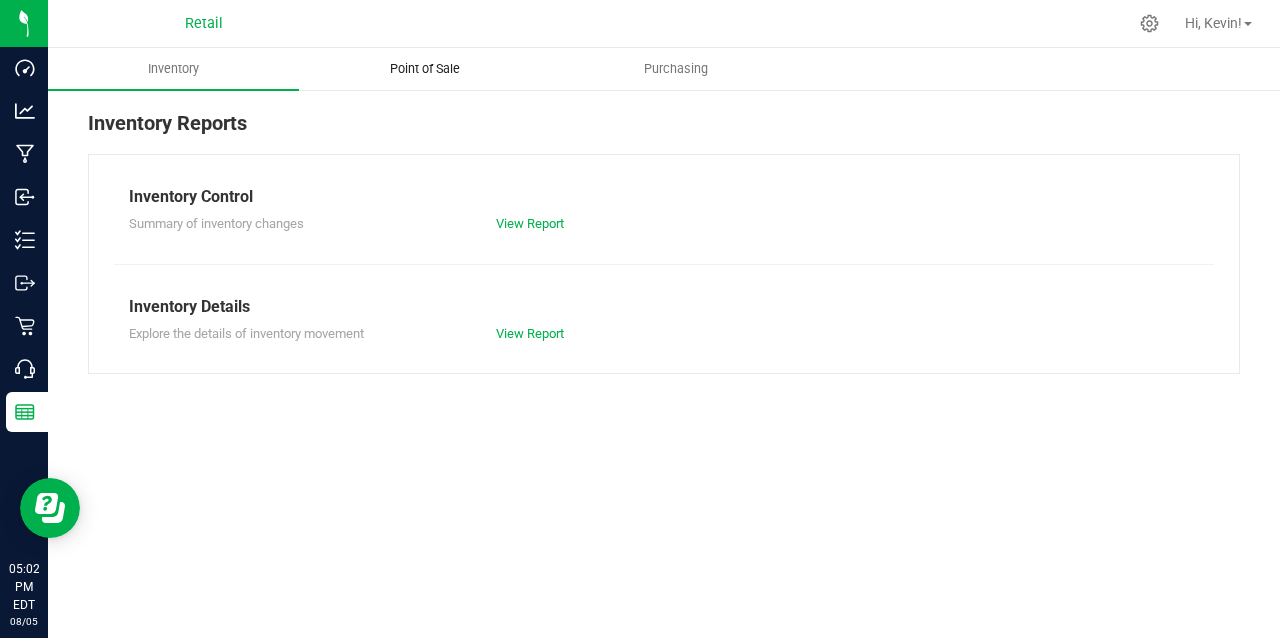 click on "Point of Sale" at bounding box center [425, 69] 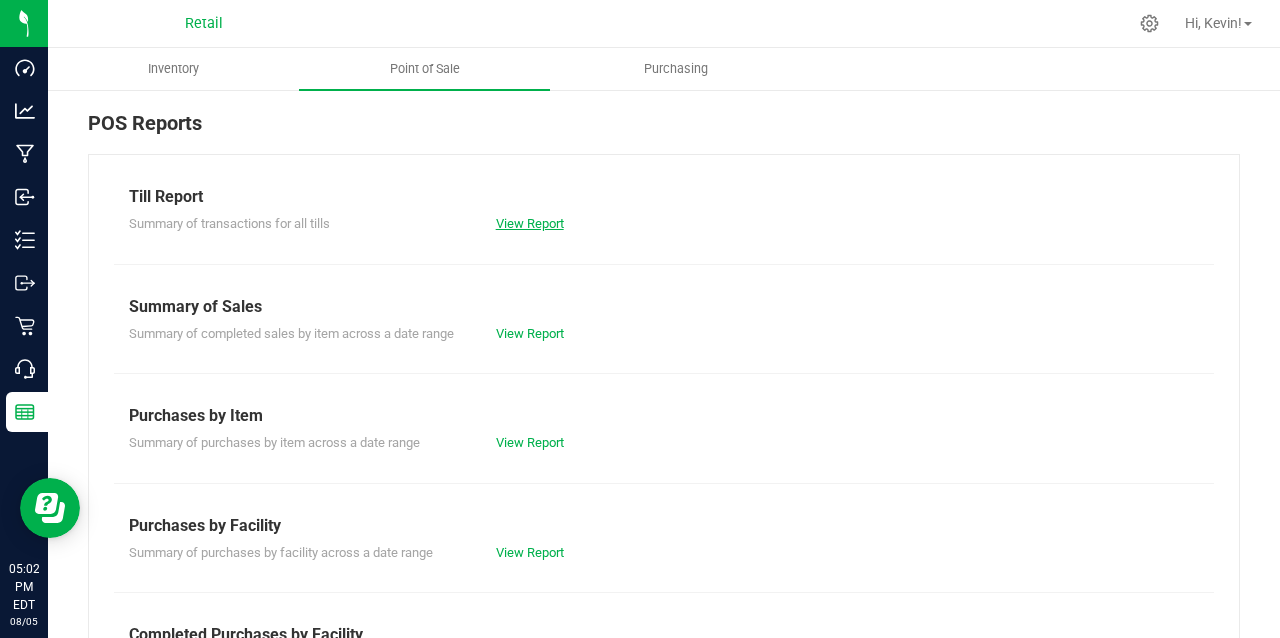 click on "View Report" at bounding box center (530, 223) 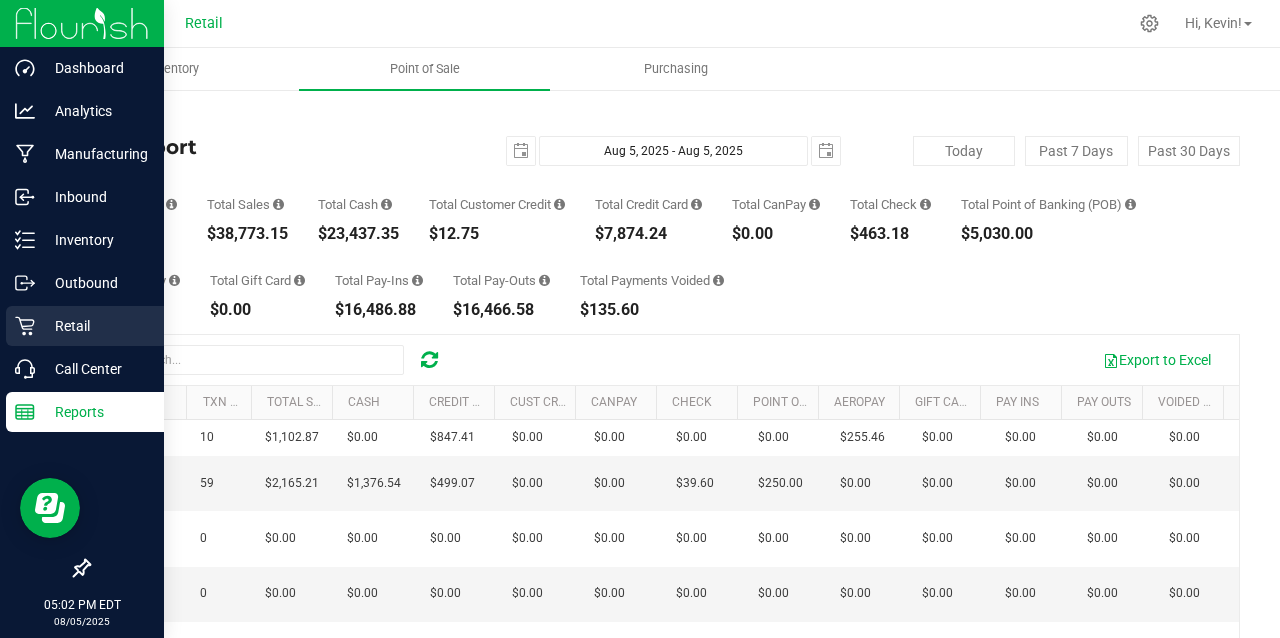 click on "Retail" at bounding box center (95, 326) 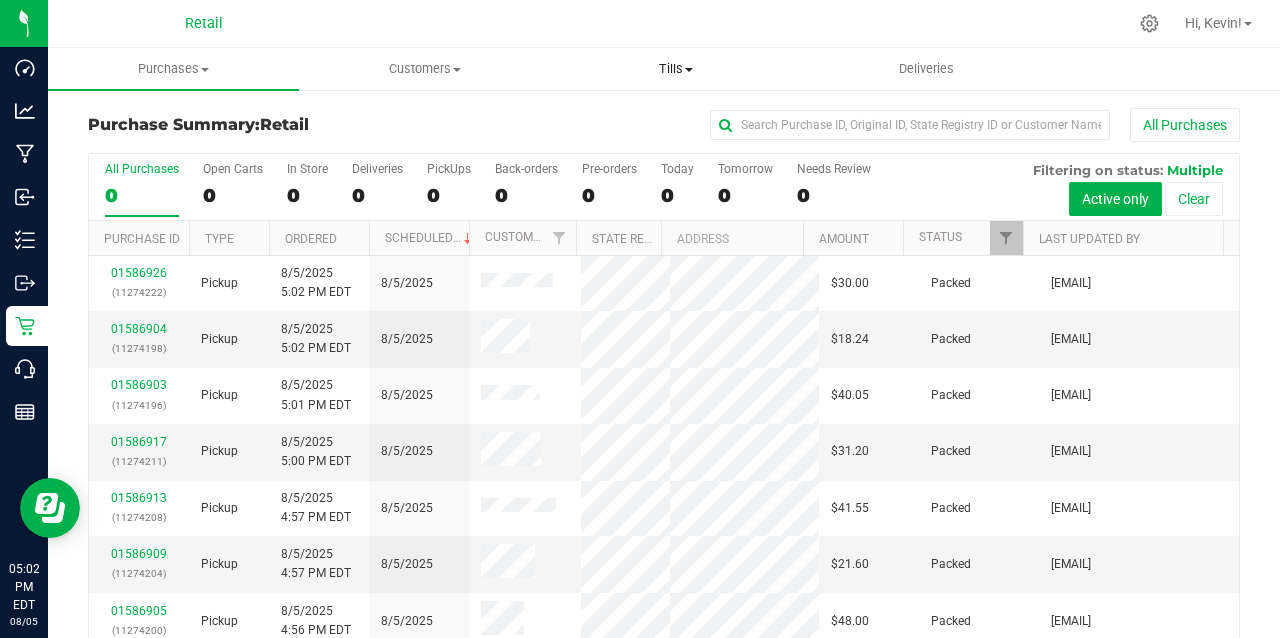 click on "Tills" at bounding box center (675, 69) 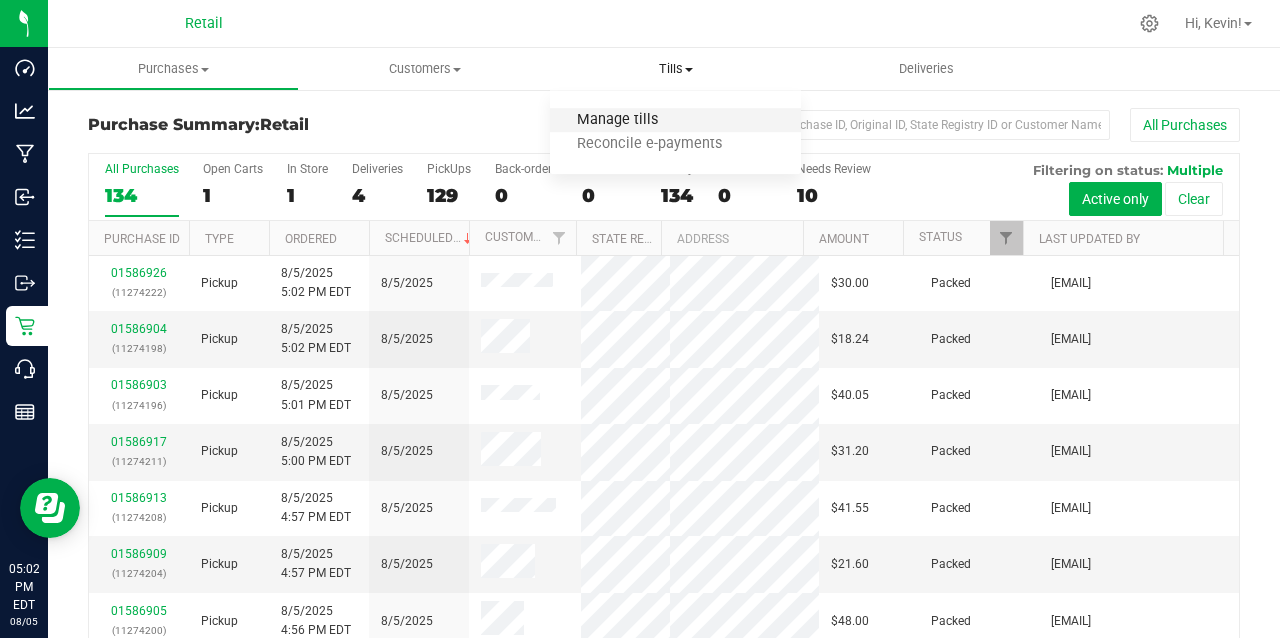 click on "Manage tills" at bounding box center (617, 120) 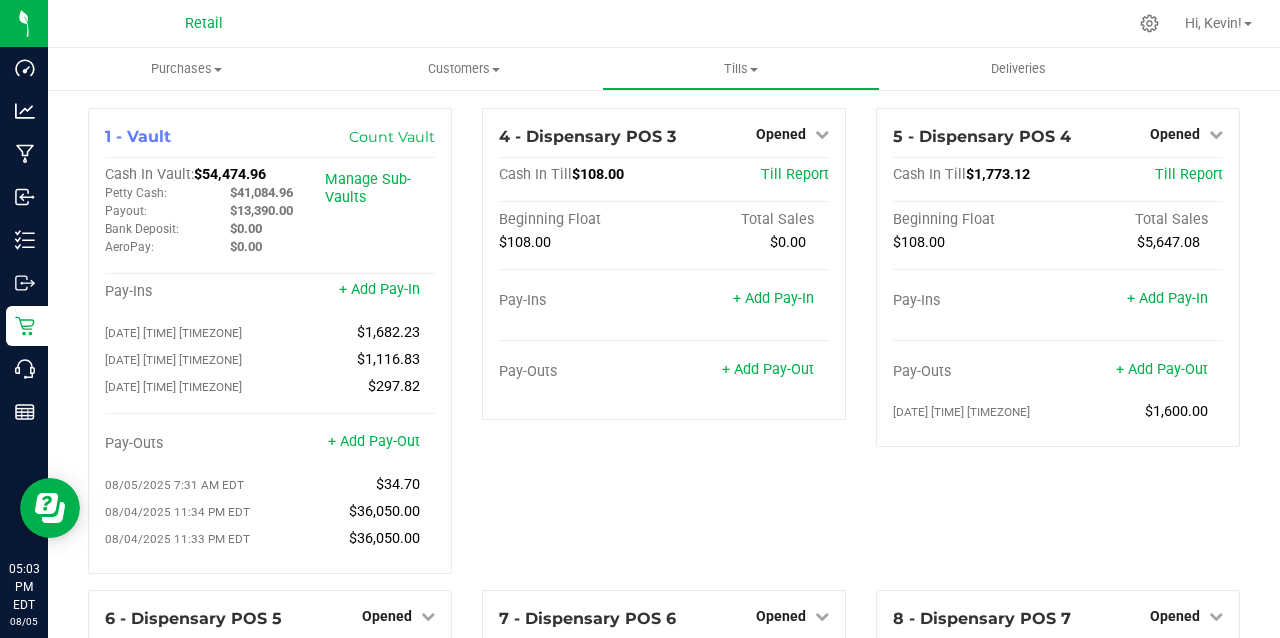 click on "5 - Dispensary POS 4  Opened  Close Till   Cash In Till   $1,773.12   Till Report   Beginning Float   Total Sales   $108.00       $5,647.08       Pay-Ins   + Add Pay-In   Pay-Outs   + Add Pay-Out   08/05/2025 1:41 PM EDT   $1,600.00" at bounding box center (1058, 349) 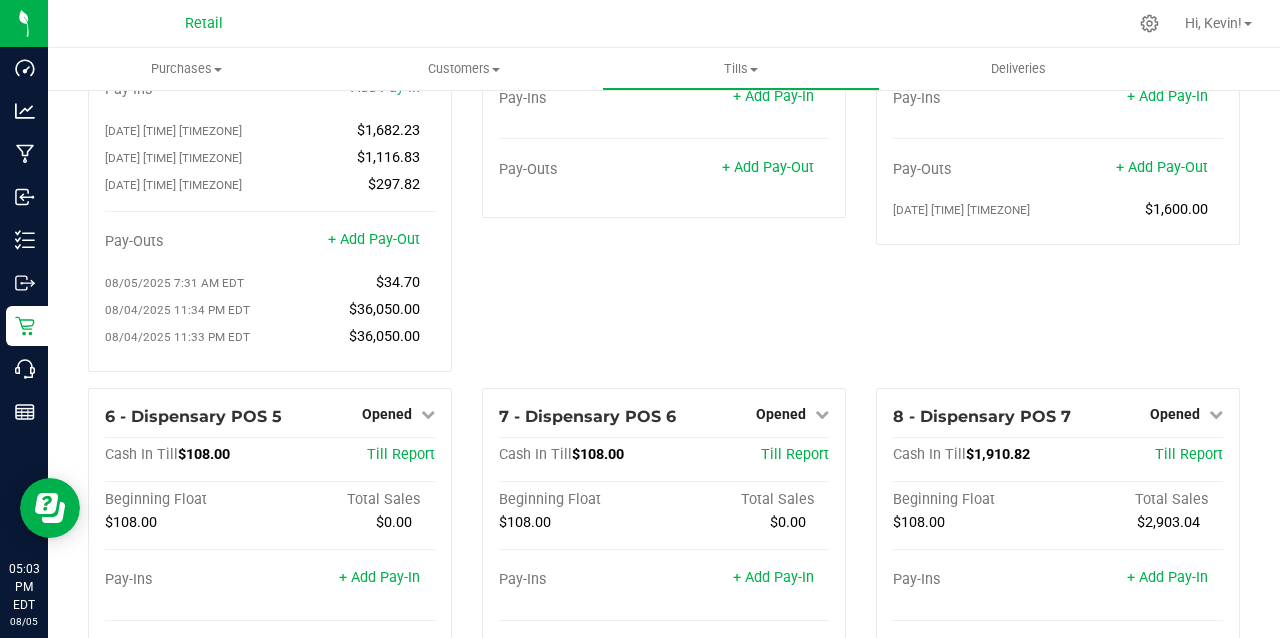 scroll, scrollTop: 205, scrollLeft: 0, axis: vertical 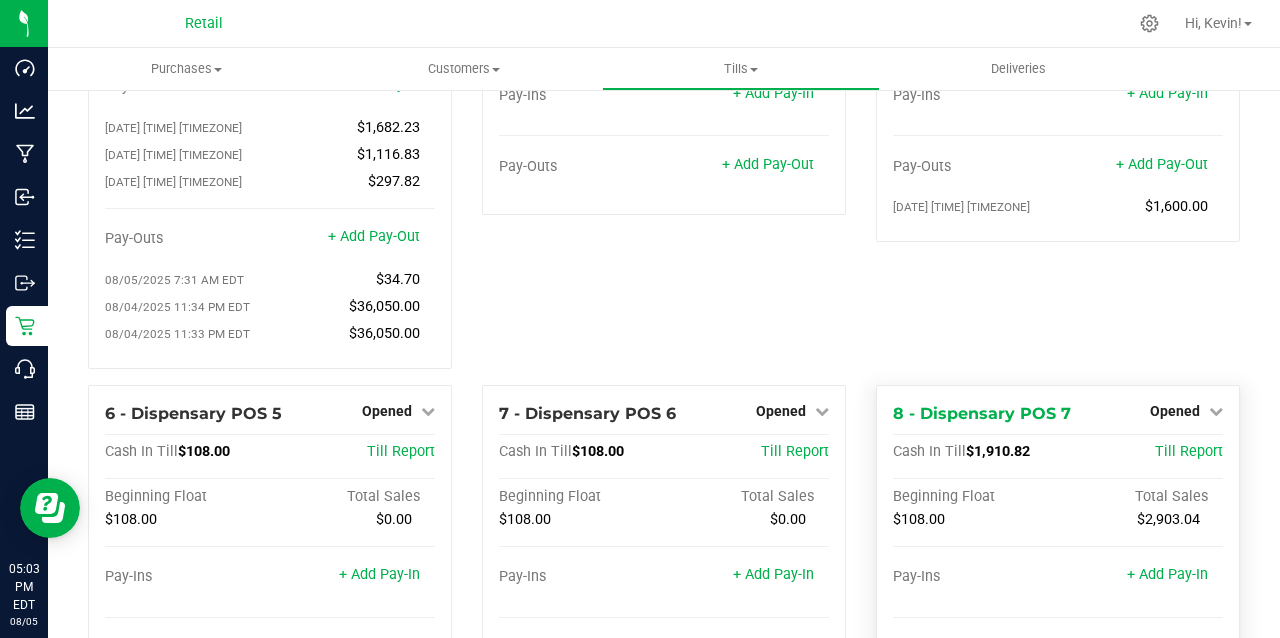 click on "Cash In Till   $1,910.82   Till Report   Beginning Float   Total Sales   $108.00       $2,903.04       Pay-Ins   + Add Pay-In   Pay-Outs   + Add Pay-Out" at bounding box center (1058, 561) 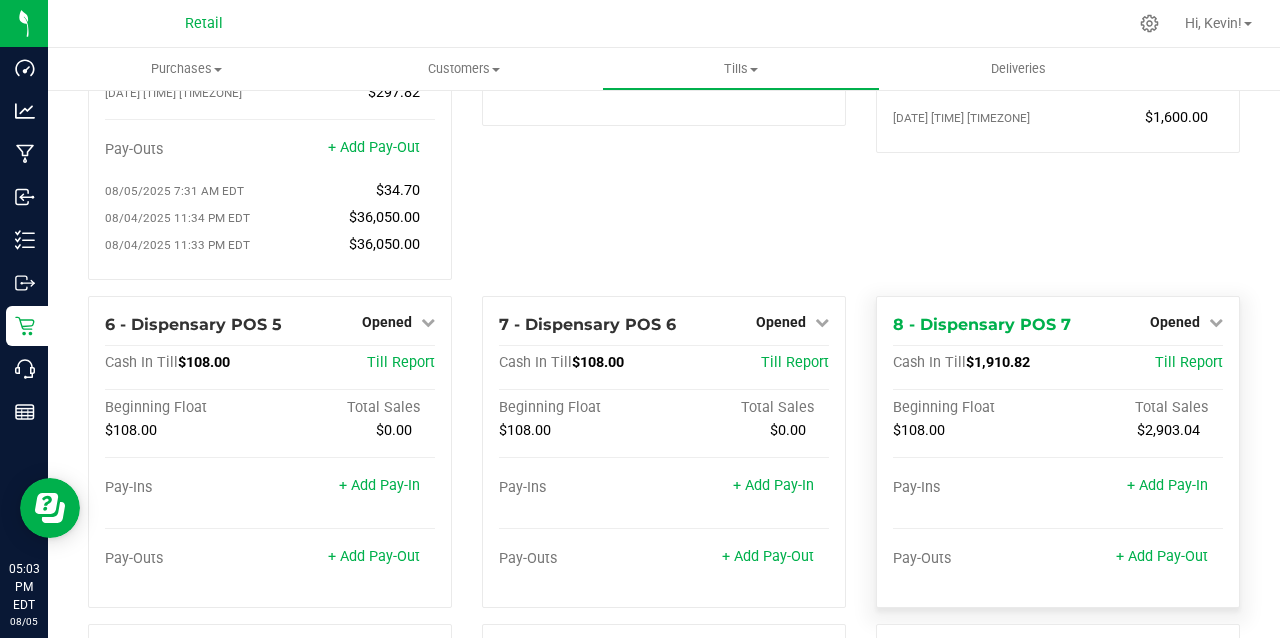 scroll, scrollTop: 294, scrollLeft: 0, axis: vertical 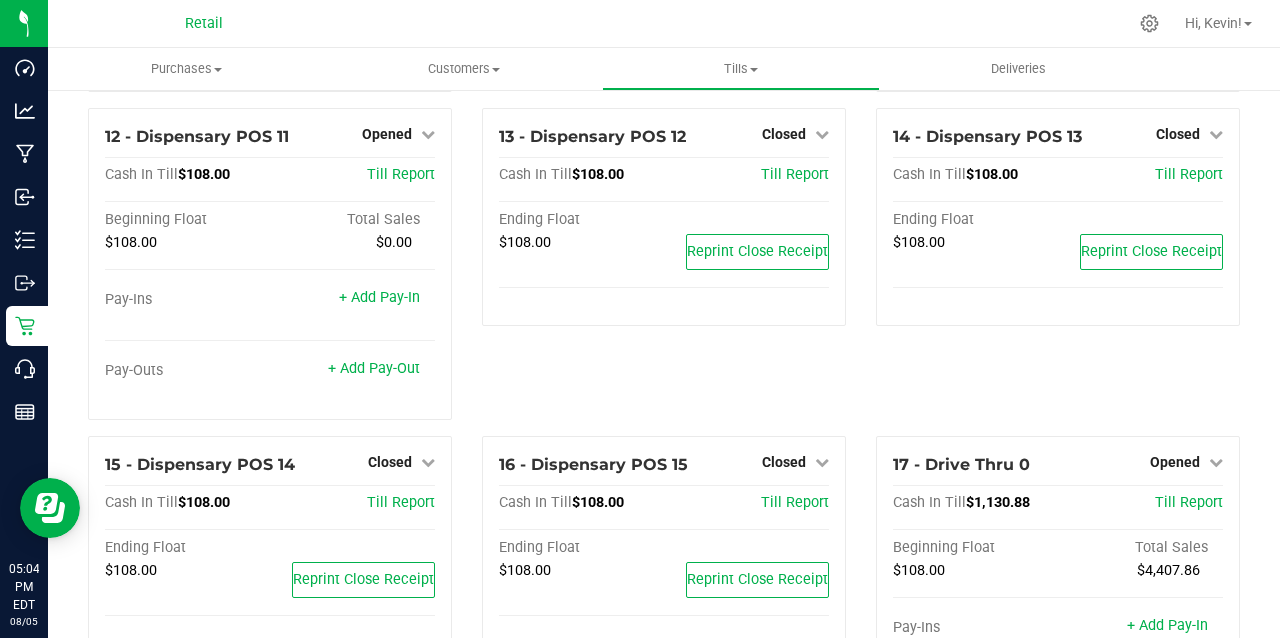 click on "14 - Dispensary POS 13  Closed  Open Till   Cash In Till   $108.00   Till Report   Ending Float   $108.00       Reprint Close Receipt" at bounding box center [1058, 272] 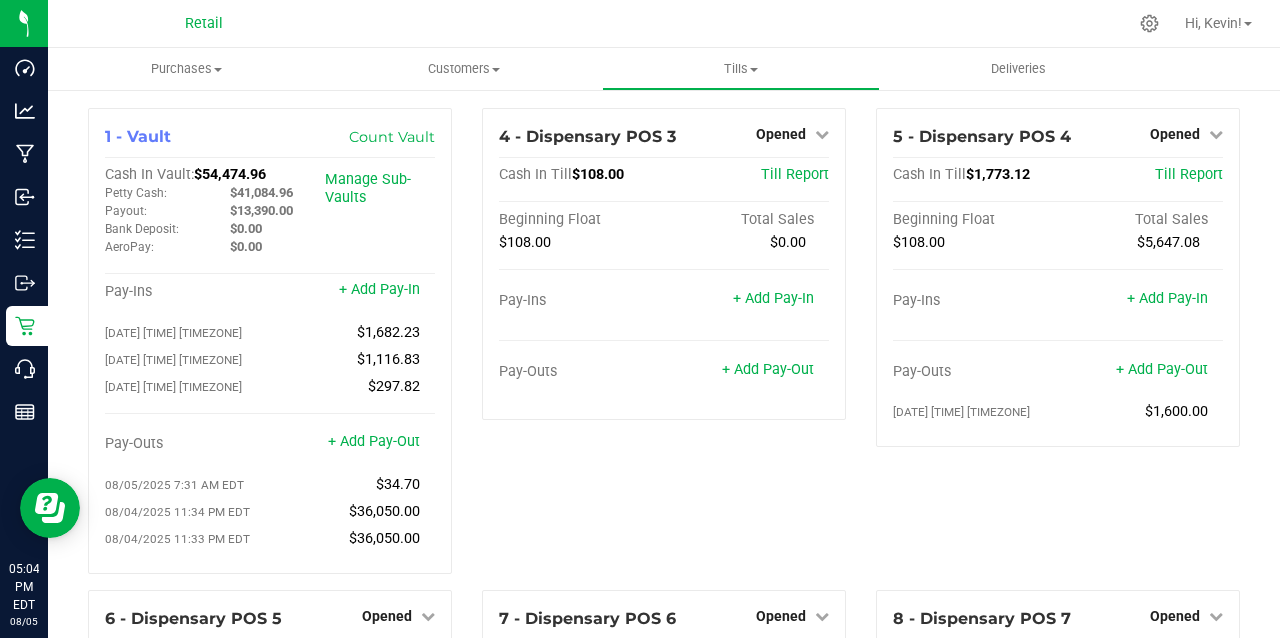 scroll, scrollTop: 0, scrollLeft: 0, axis: both 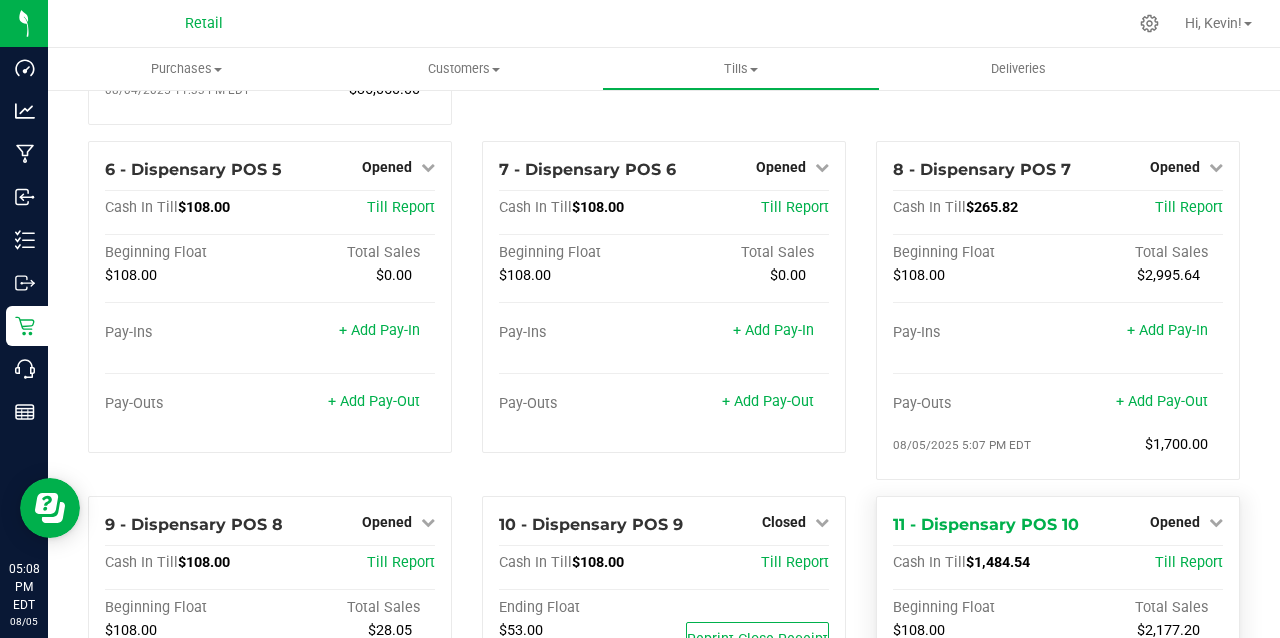 click on "11 - Dispensary POS 10  Opened  Close Till   Cash In Till   $1,484.54   Till Report   Beginning Float   Total Sales   $108.00       $2,177.20       Pay-Ins   + Add Pay-In   Pay-Outs   + Add Pay-Out" at bounding box center [1058, 652] 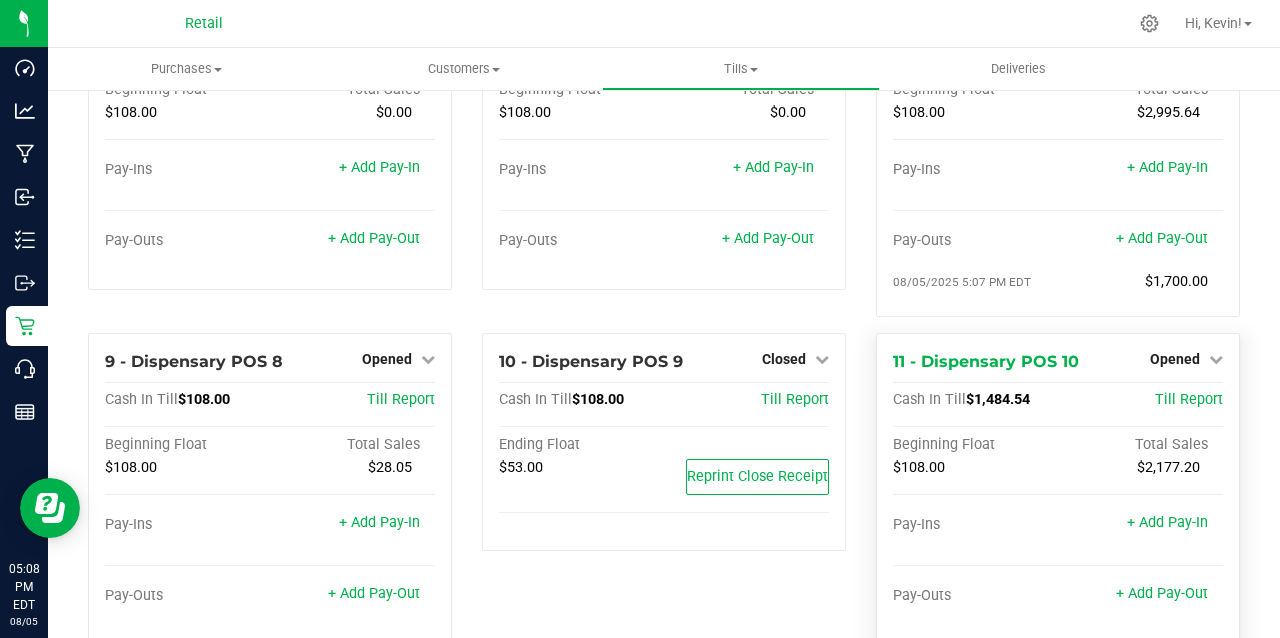 click at bounding box center [1058, 510] 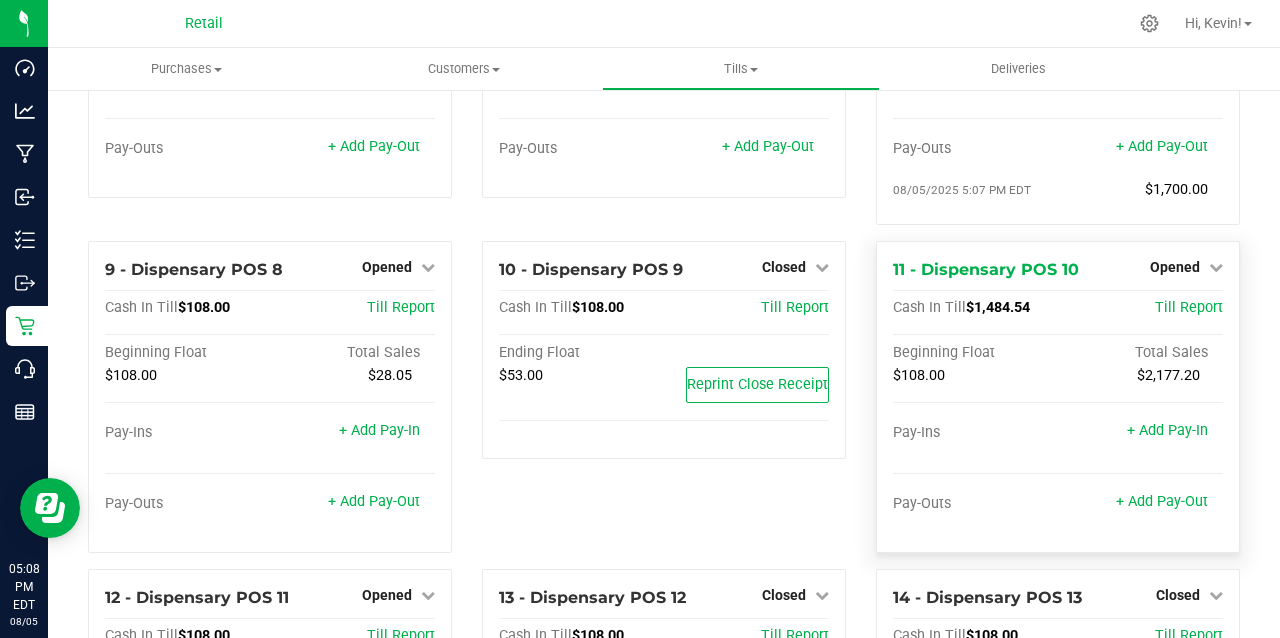 scroll, scrollTop: 716, scrollLeft: 0, axis: vertical 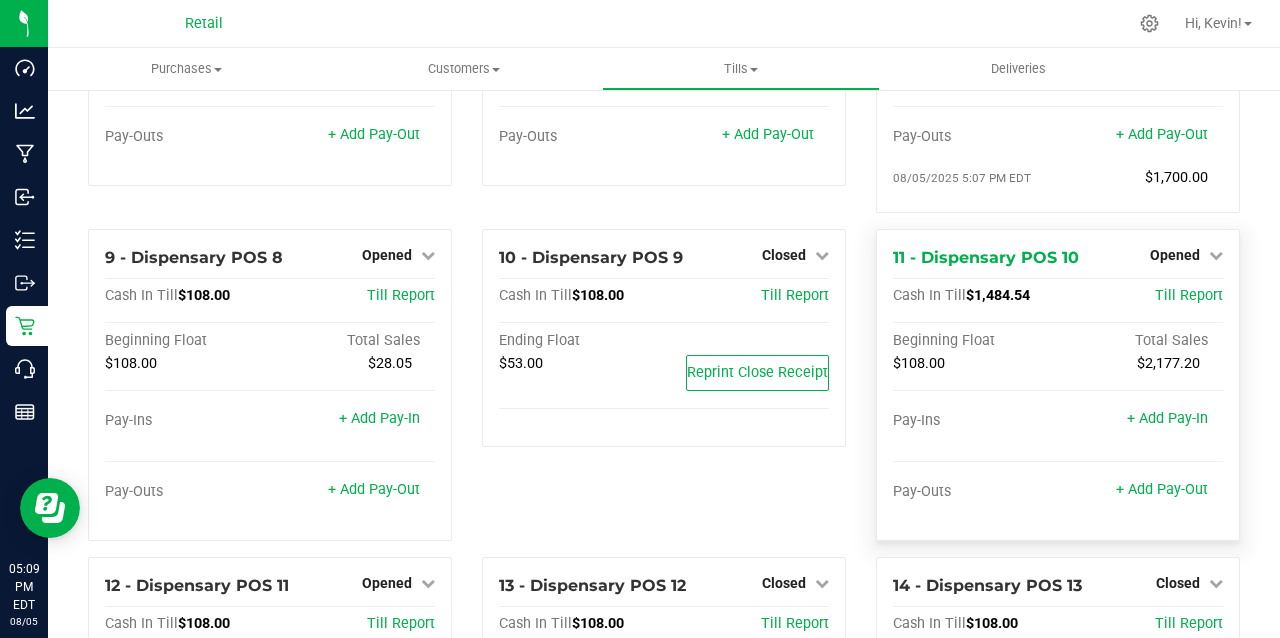 click at bounding box center (1058, 477) 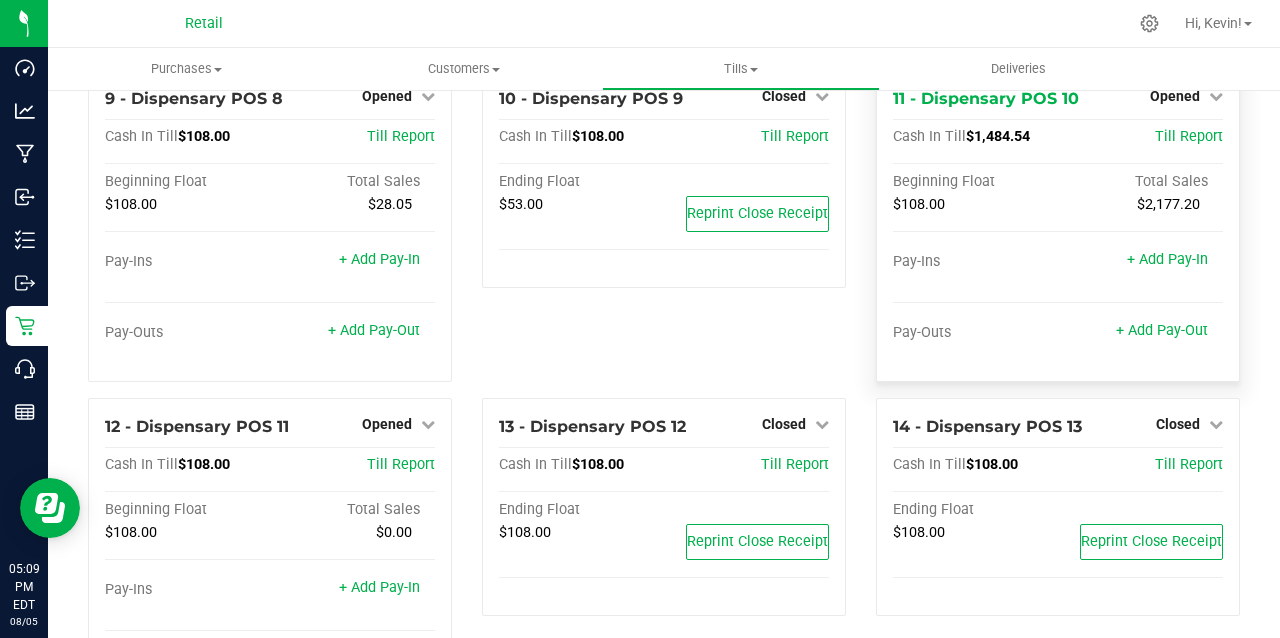scroll, scrollTop: 880, scrollLeft: 0, axis: vertical 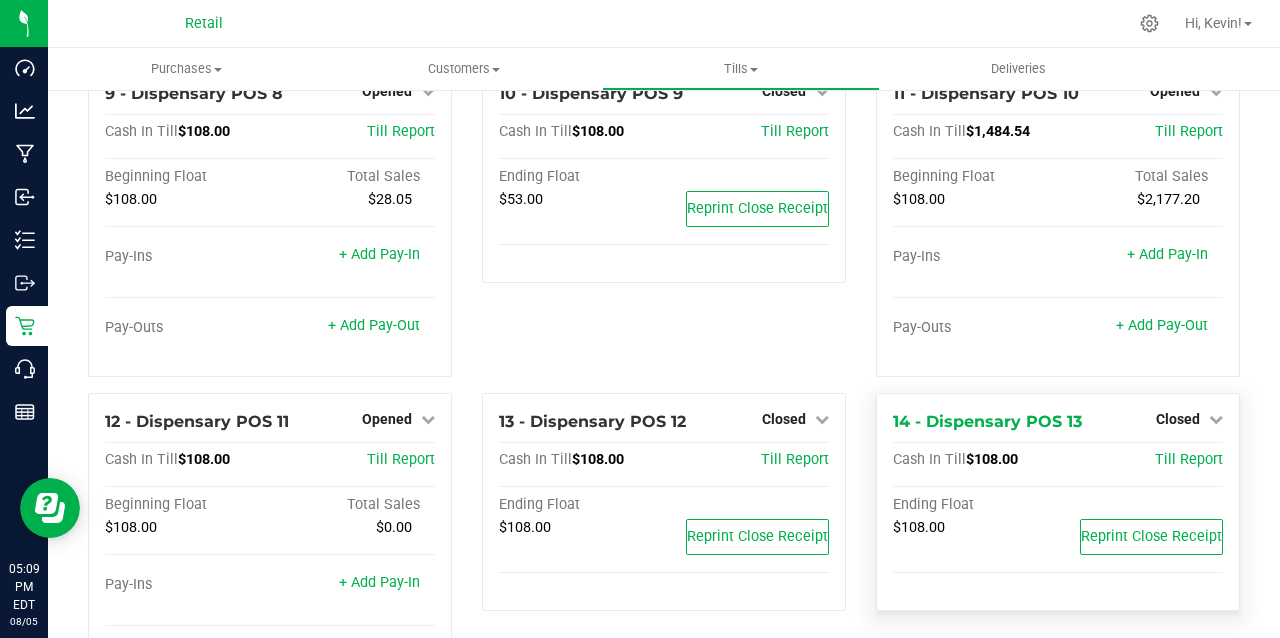 click on "Cash In Till   $108.00   Till Report   Ending Float   $108.00       Reprint Close Receipt" at bounding box center (1058, 523) 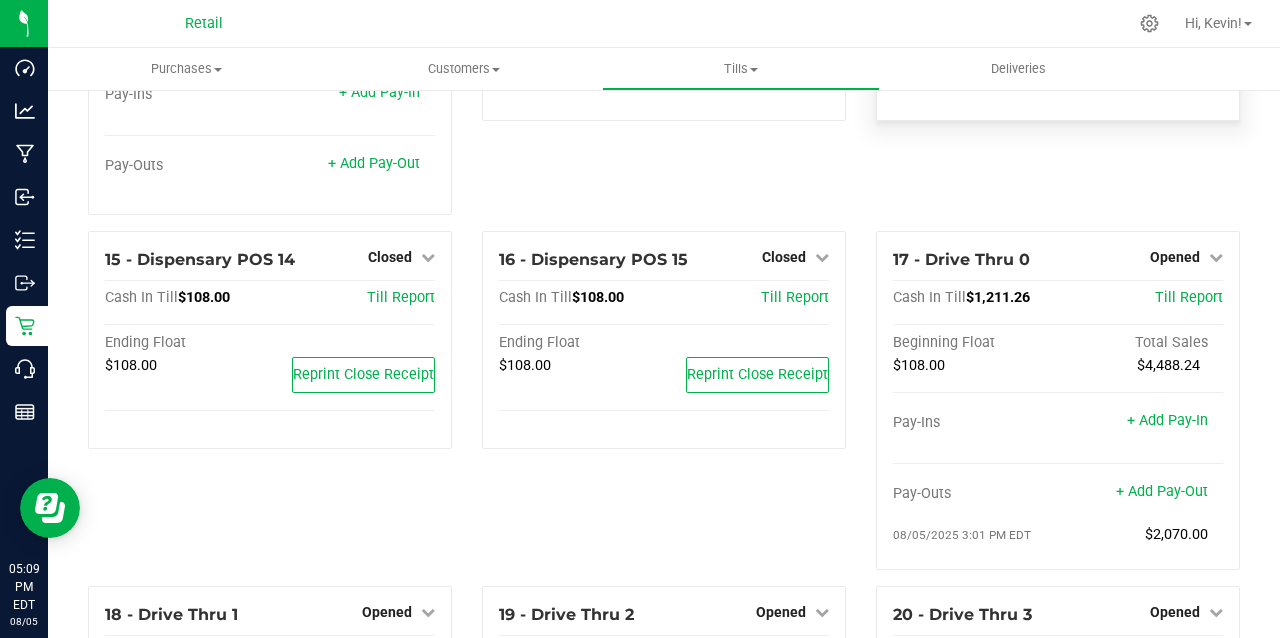 scroll, scrollTop: 1372, scrollLeft: 0, axis: vertical 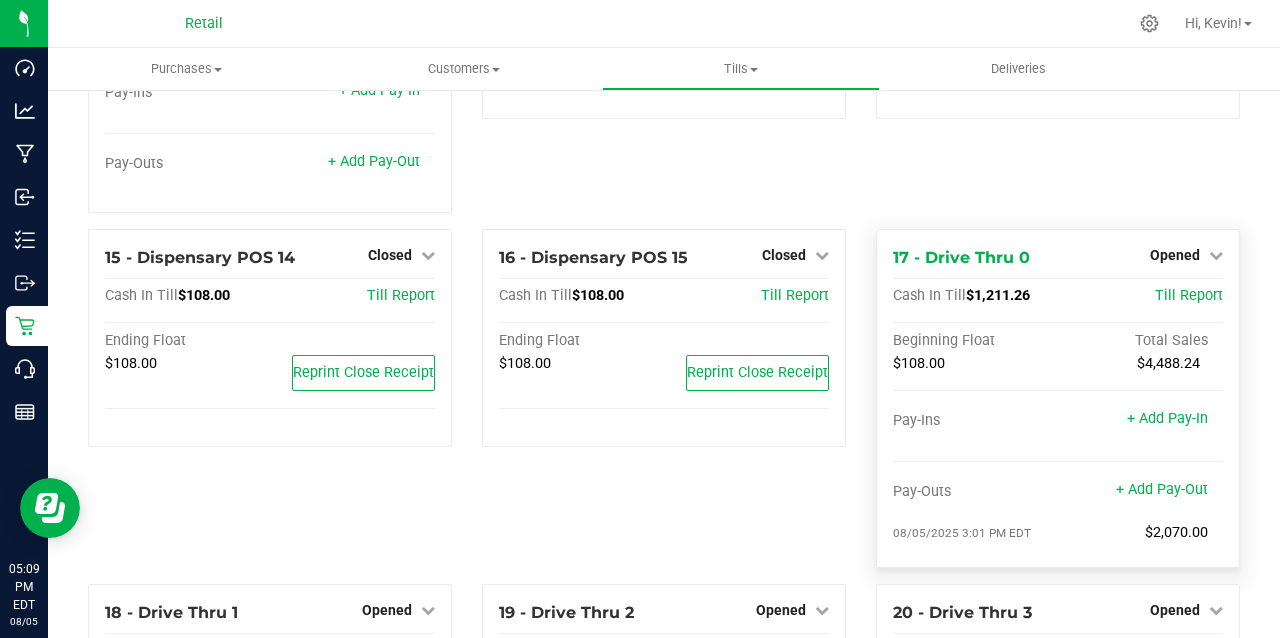 click at bounding box center [1058, 517] 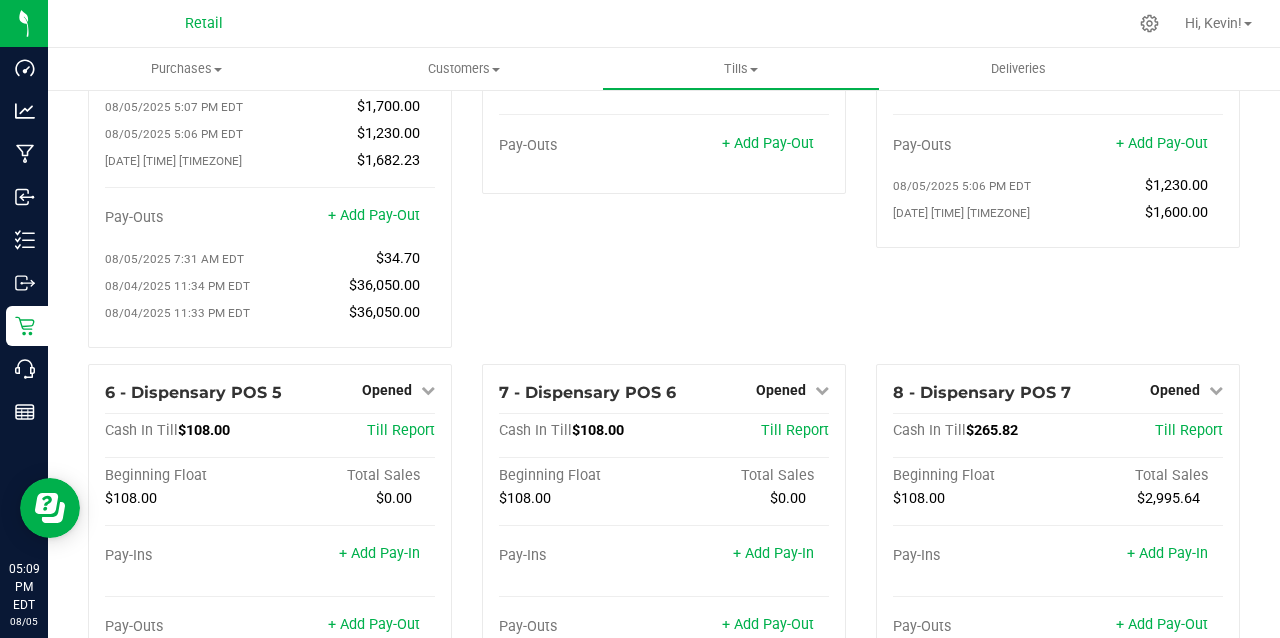 scroll, scrollTop: 0, scrollLeft: 0, axis: both 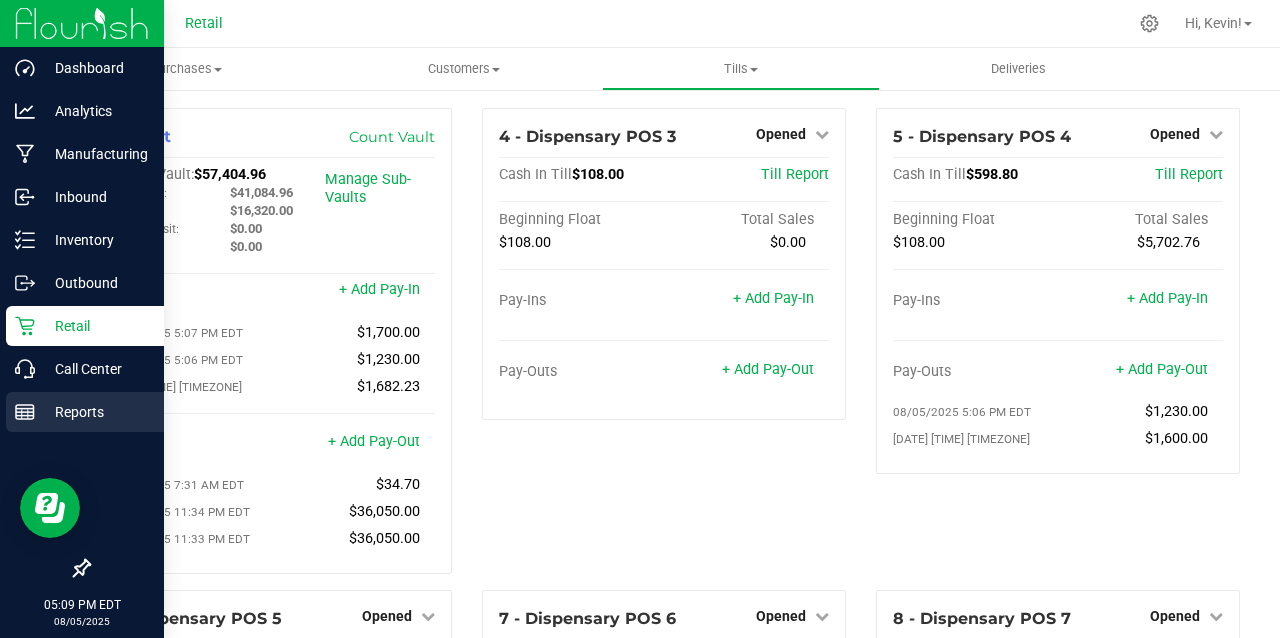 click on "Reports" at bounding box center [85, 412] 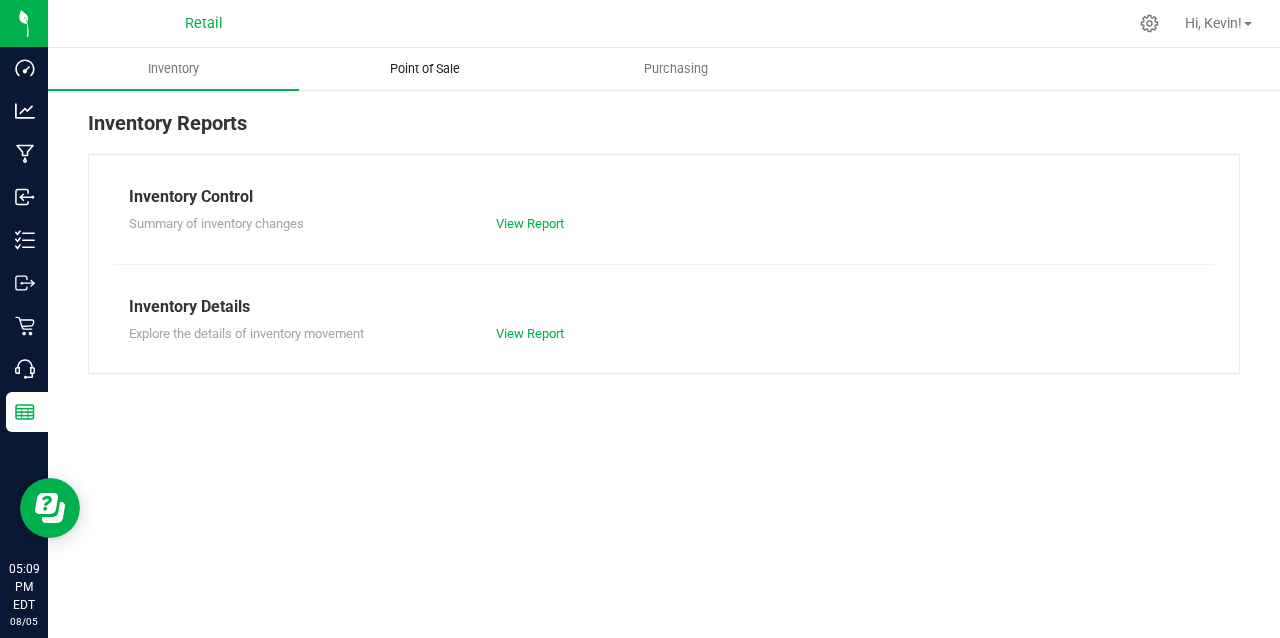 click on "Point of Sale" at bounding box center (425, 69) 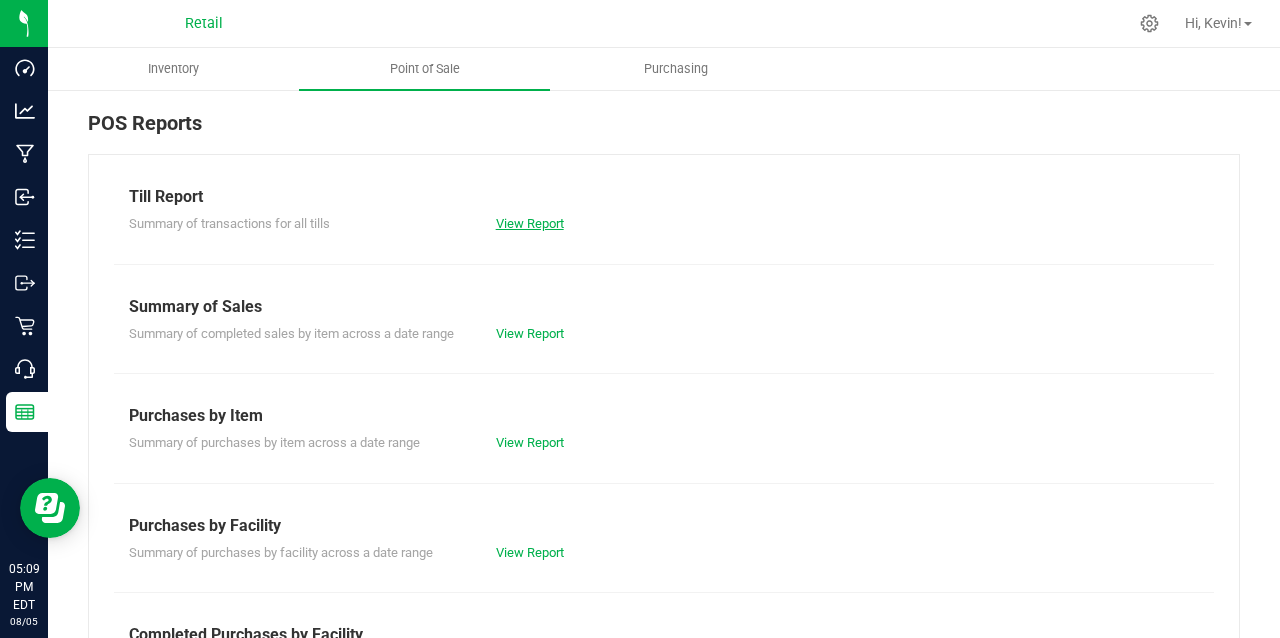 click on "View Report" at bounding box center [530, 223] 